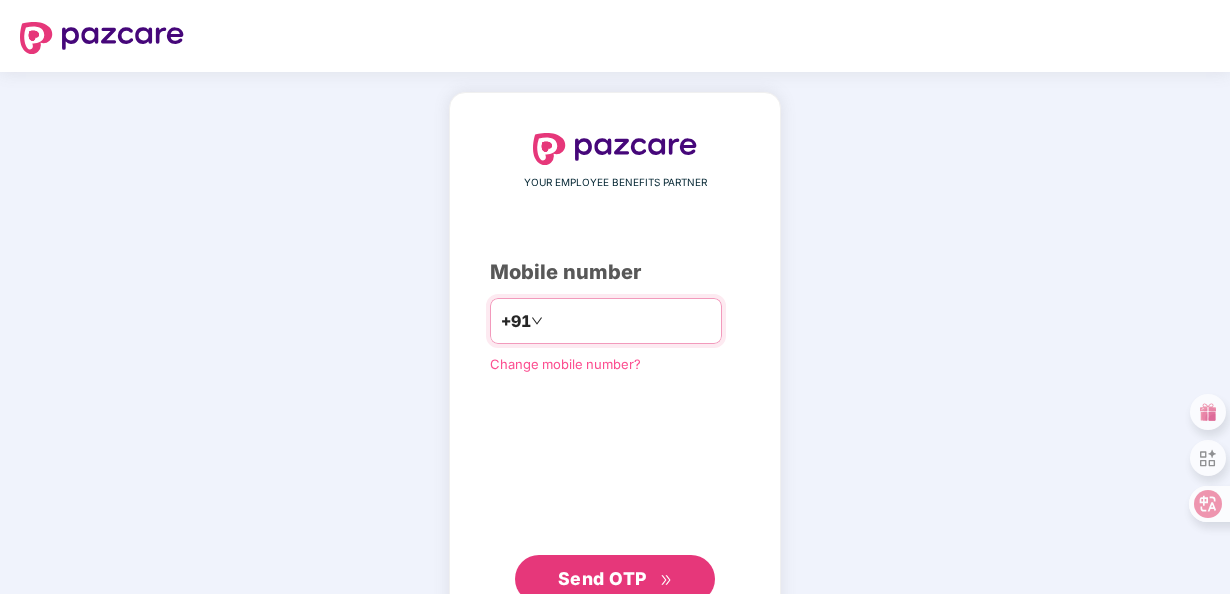 scroll, scrollTop: 68, scrollLeft: 0, axis: vertical 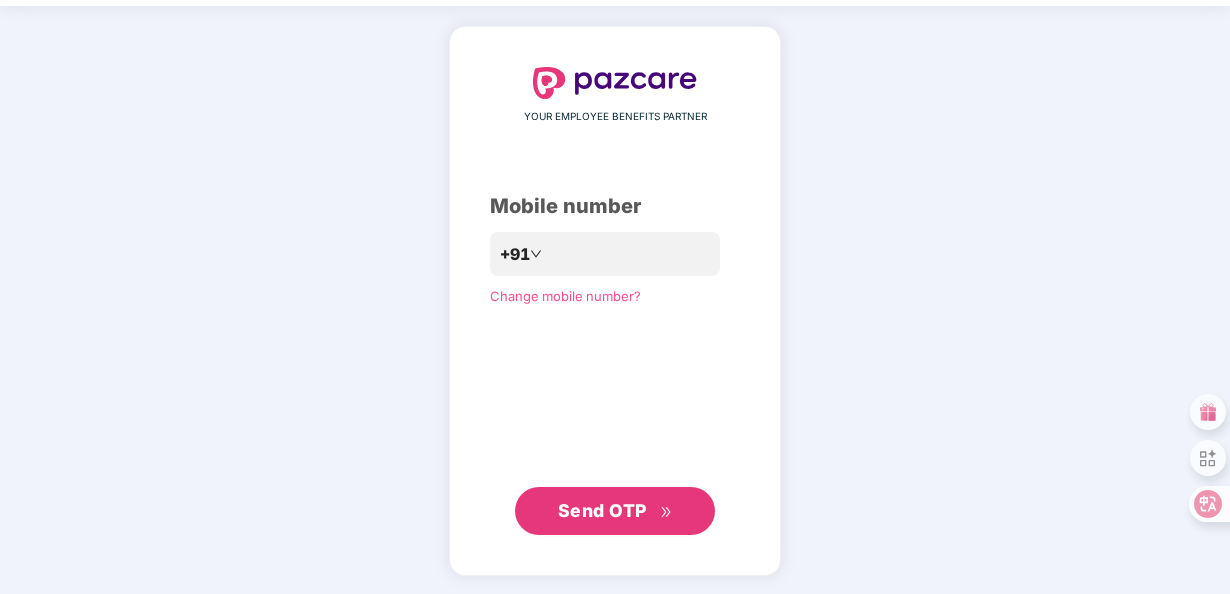 click on "Send OTP" at bounding box center [602, 510] 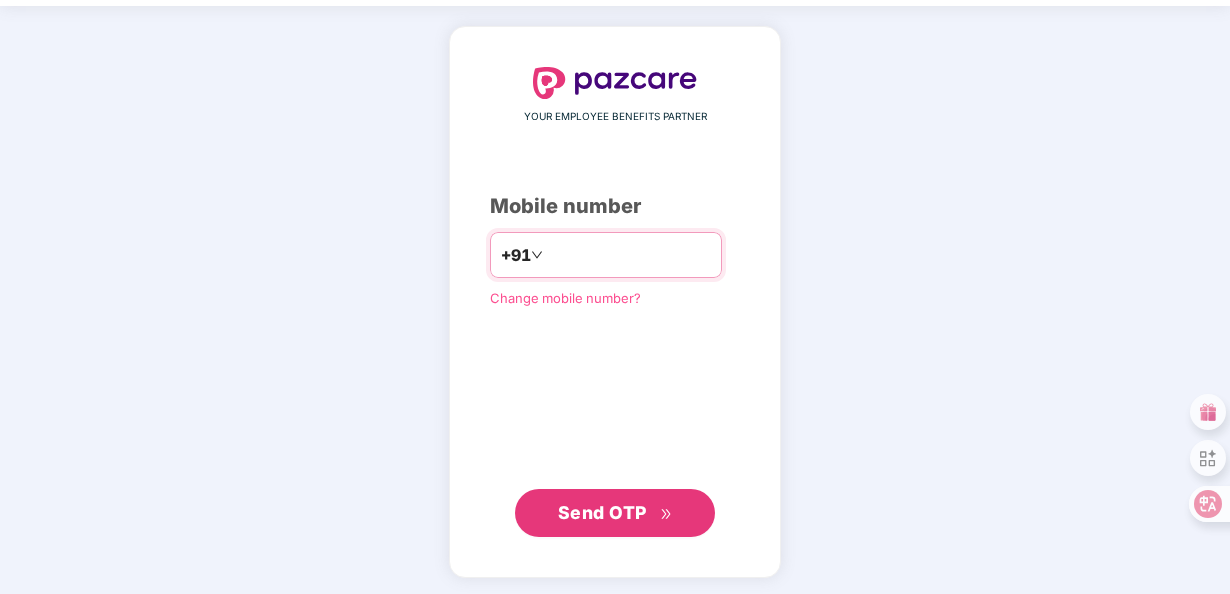 click on "**********" at bounding box center [629, 255] 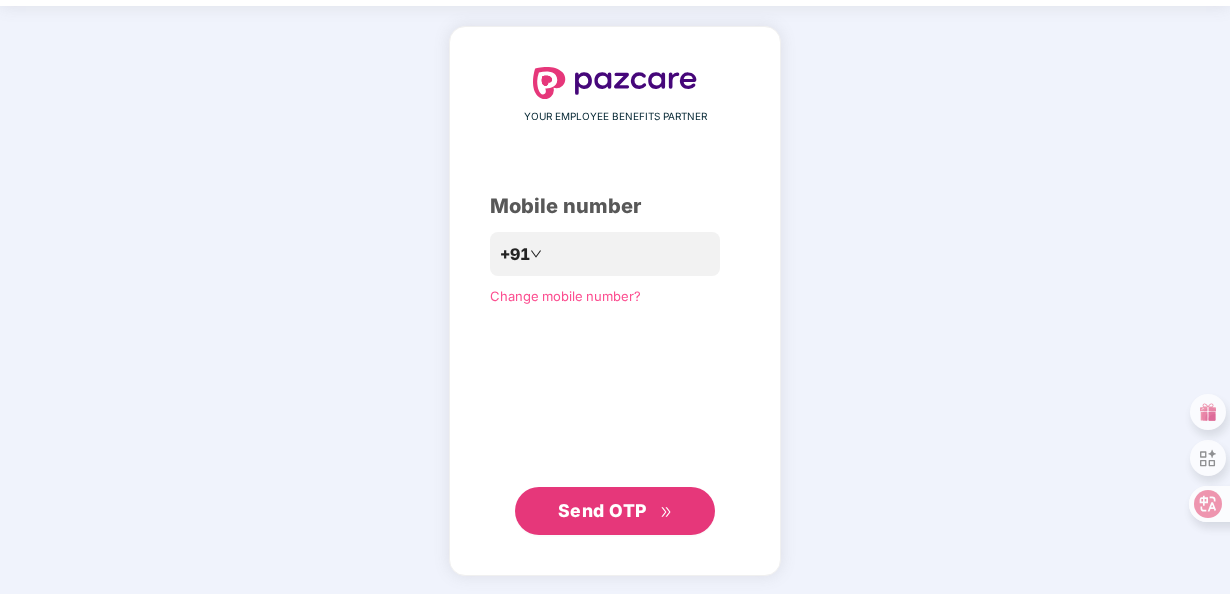 click on "Send OTP" at bounding box center [602, 510] 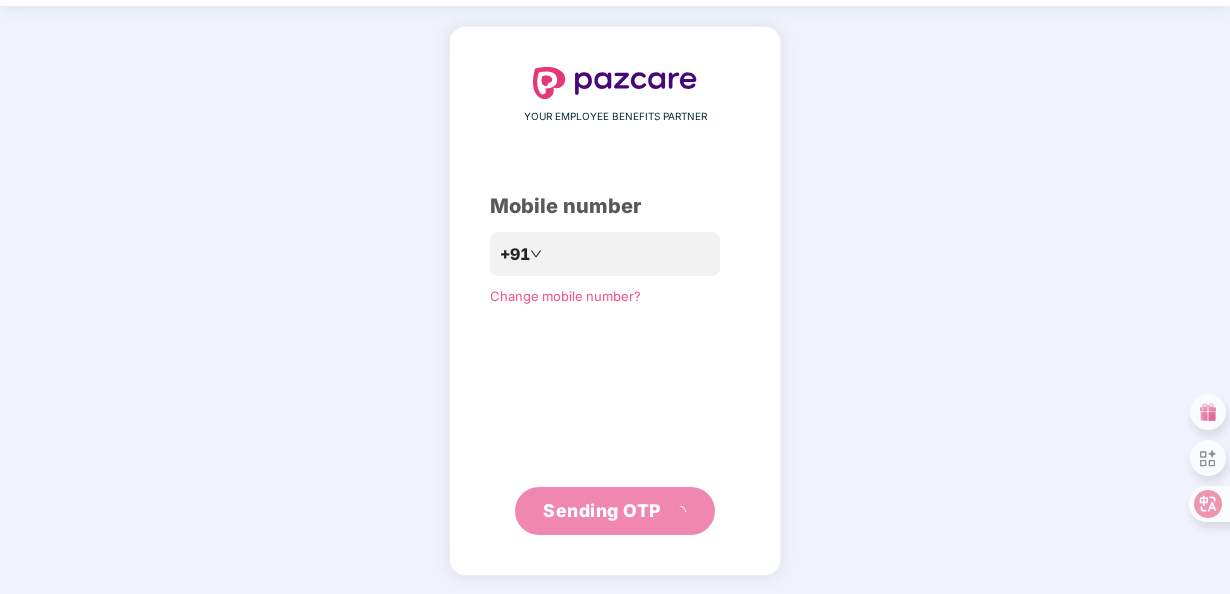 scroll, scrollTop: 58, scrollLeft: 0, axis: vertical 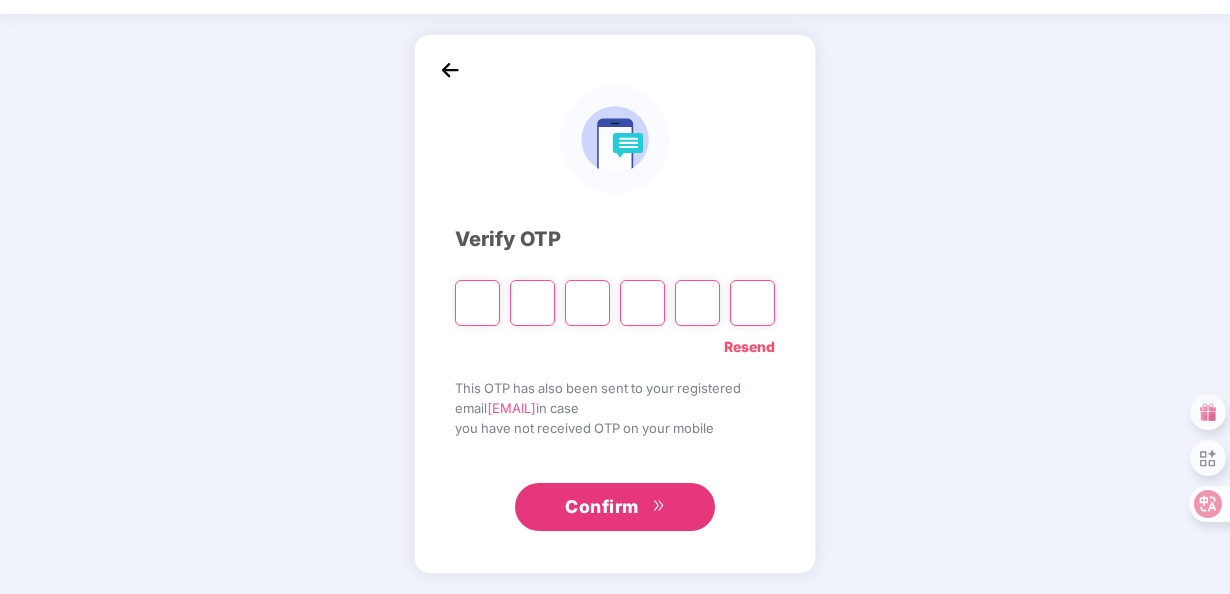 type on "*" 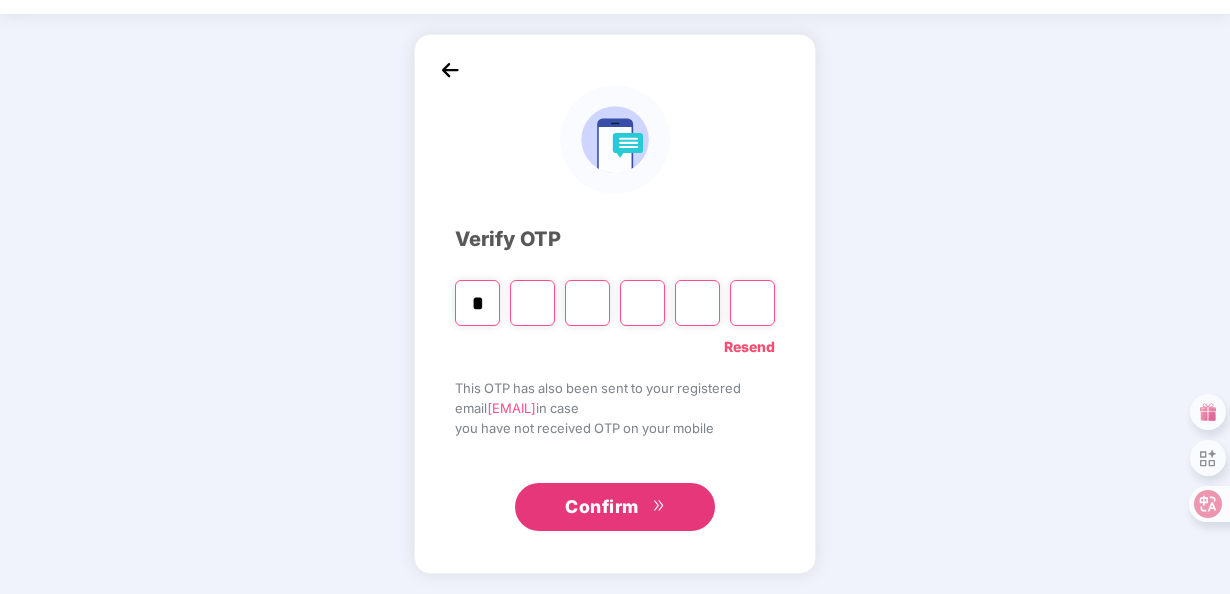 type on "*" 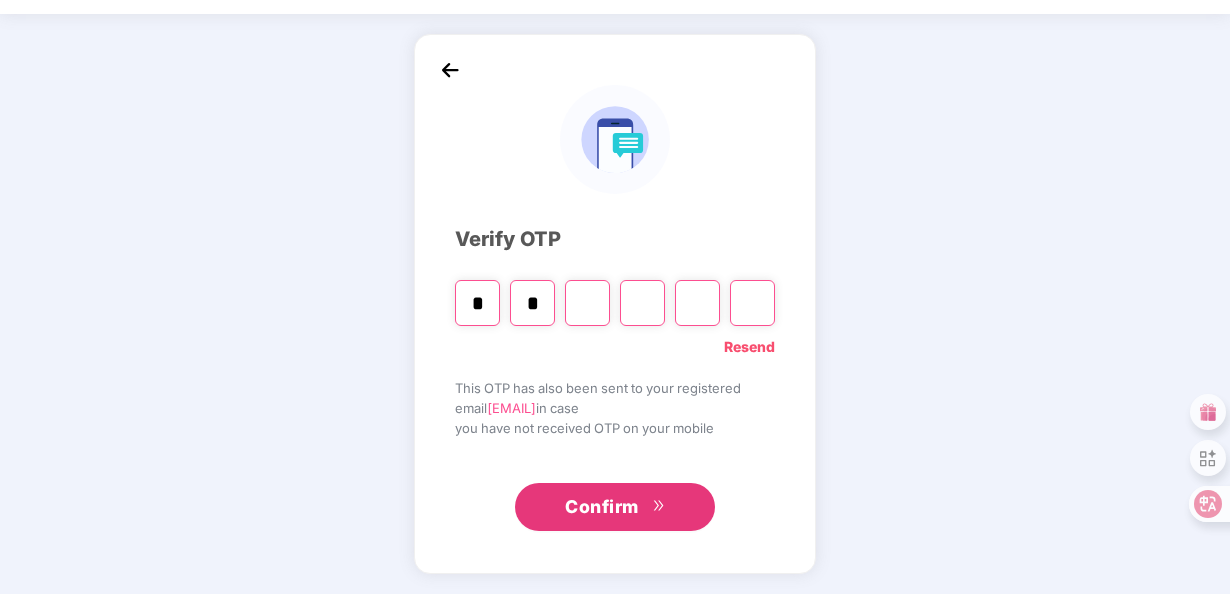 type on "*" 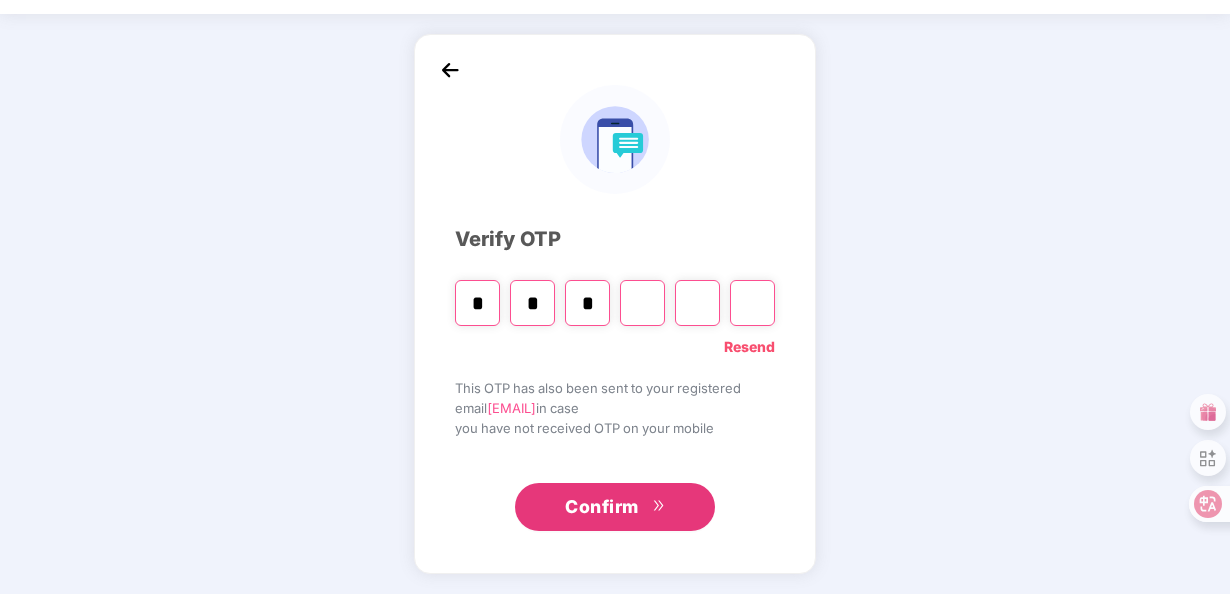 type on "*" 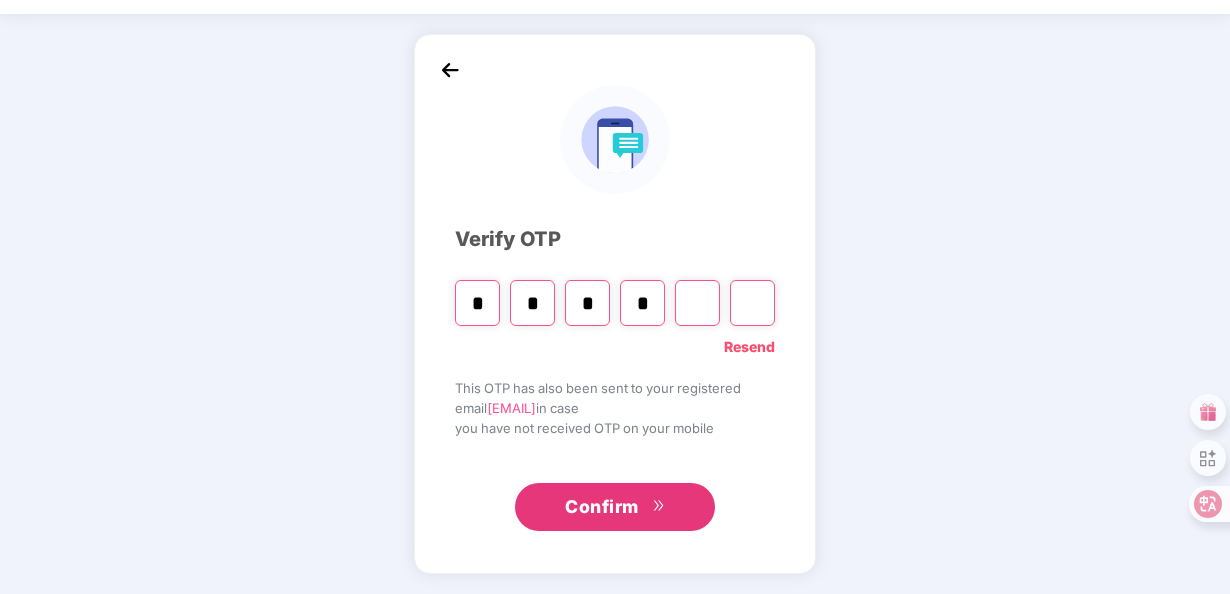 type on "*" 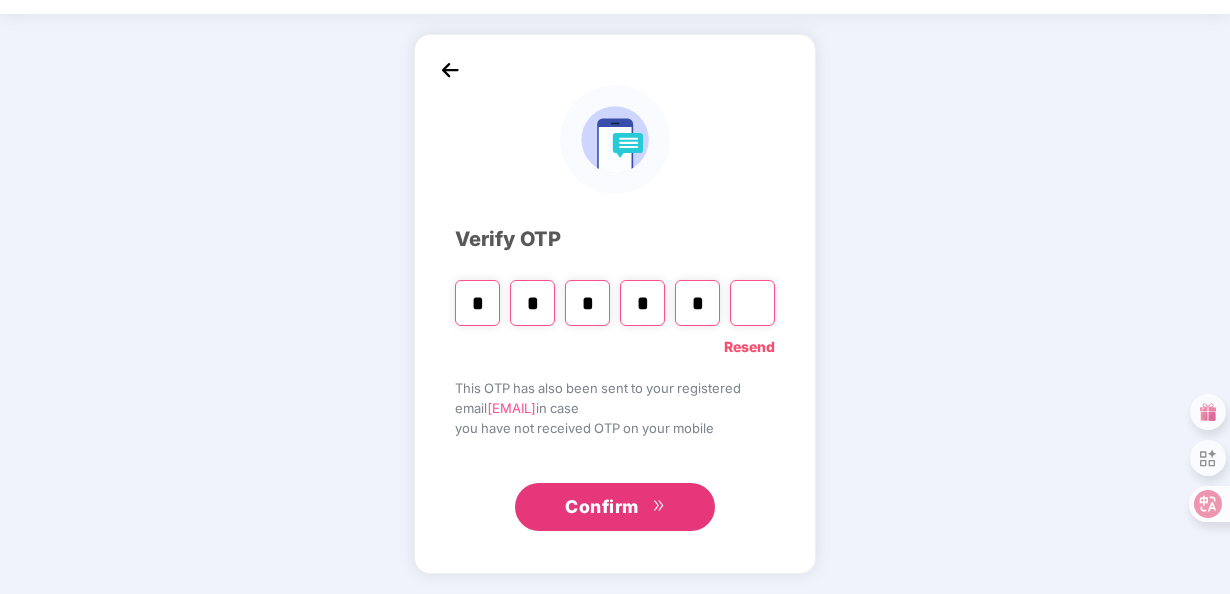 type on "*" 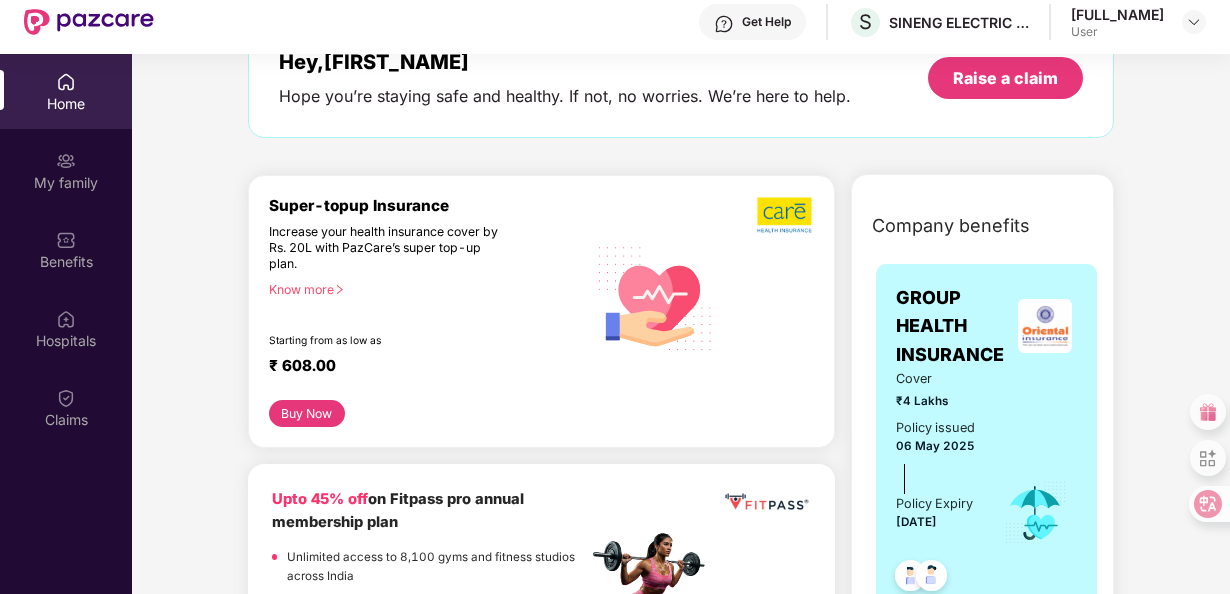 scroll, scrollTop: 0, scrollLeft: 0, axis: both 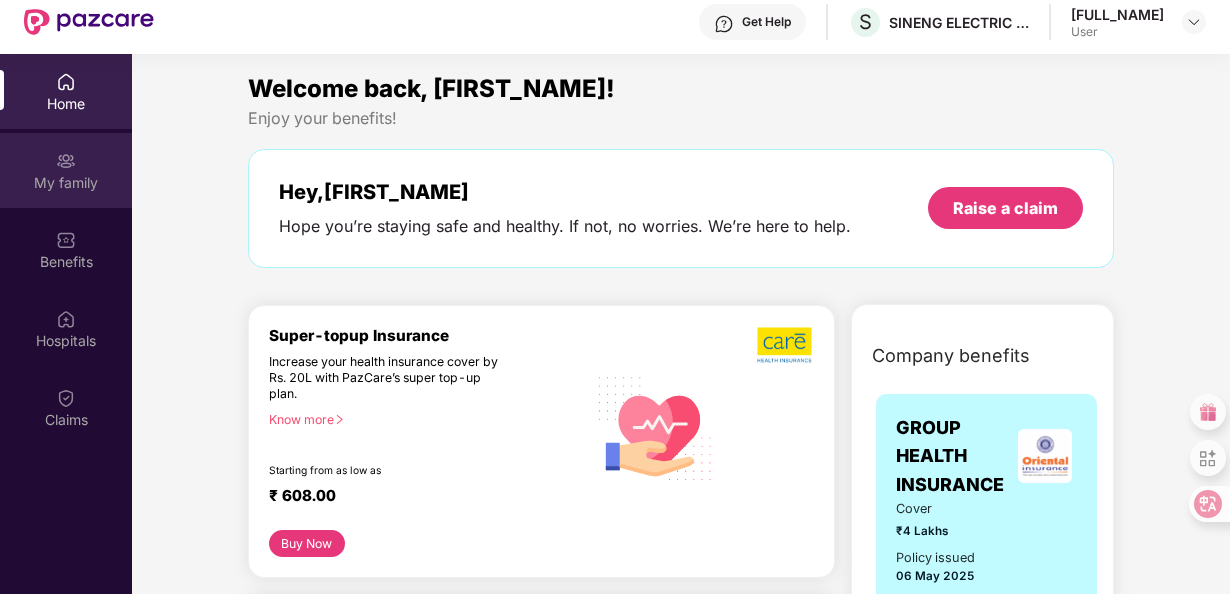 click on "My family" at bounding box center [66, 183] 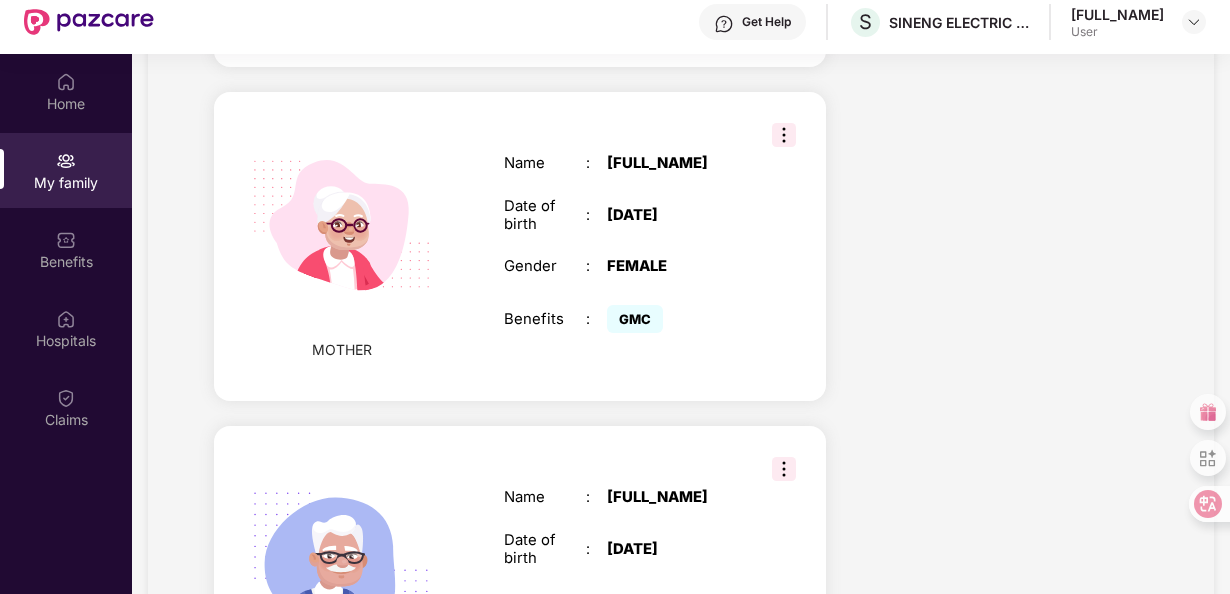 scroll, scrollTop: 1259, scrollLeft: 0, axis: vertical 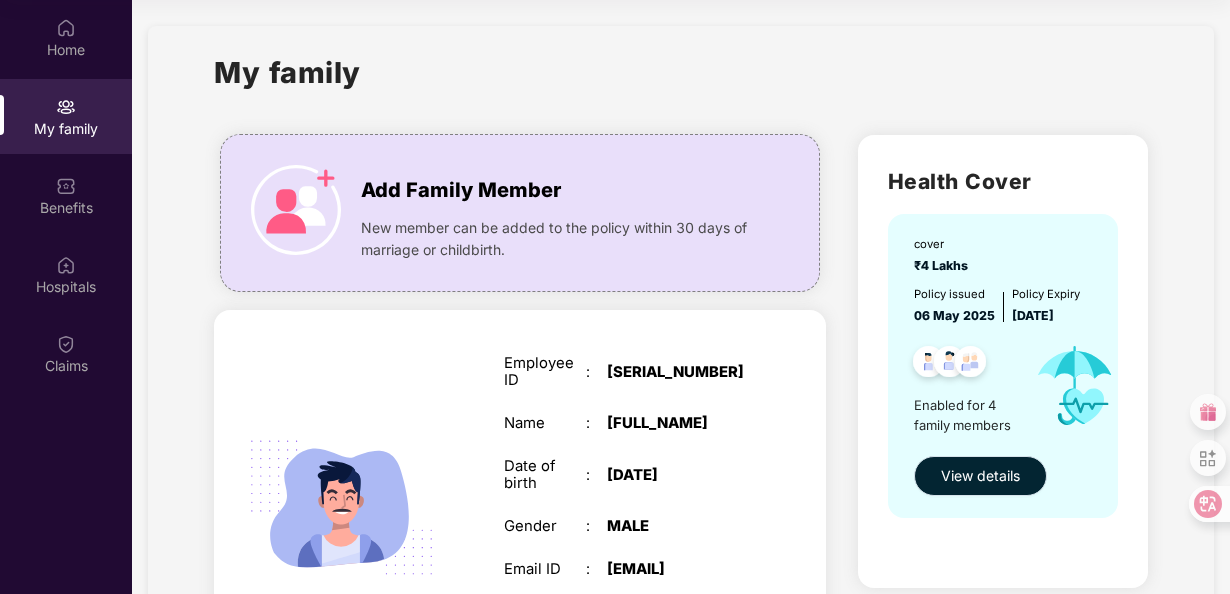 click on "View details" at bounding box center [980, 476] 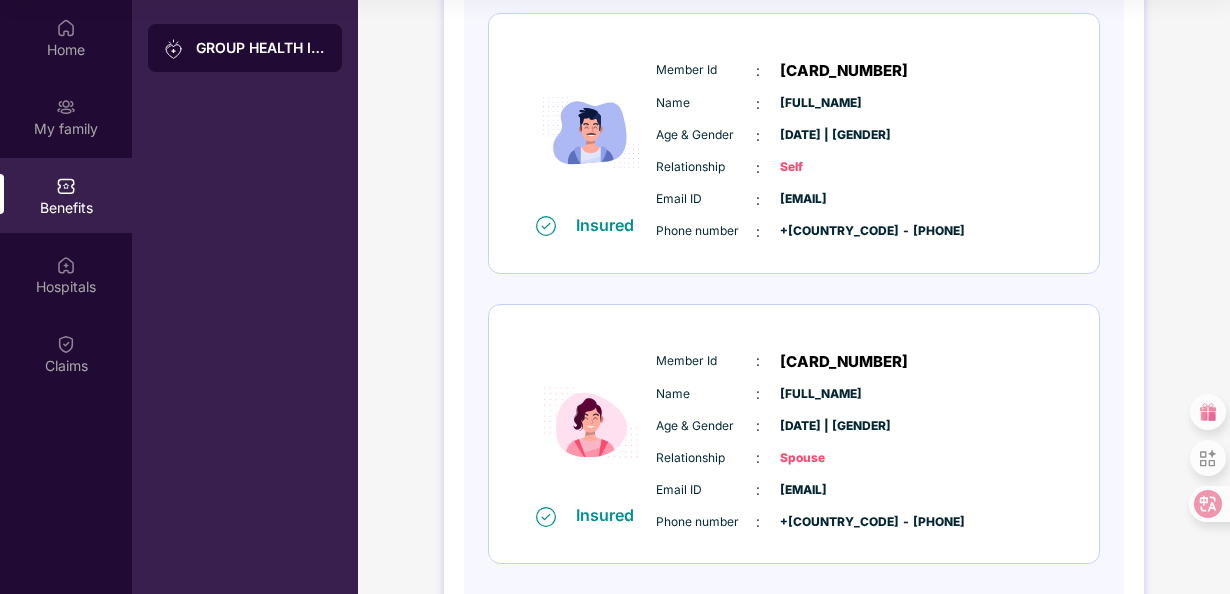 scroll, scrollTop: 0, scrollLeft: 0, axis: both 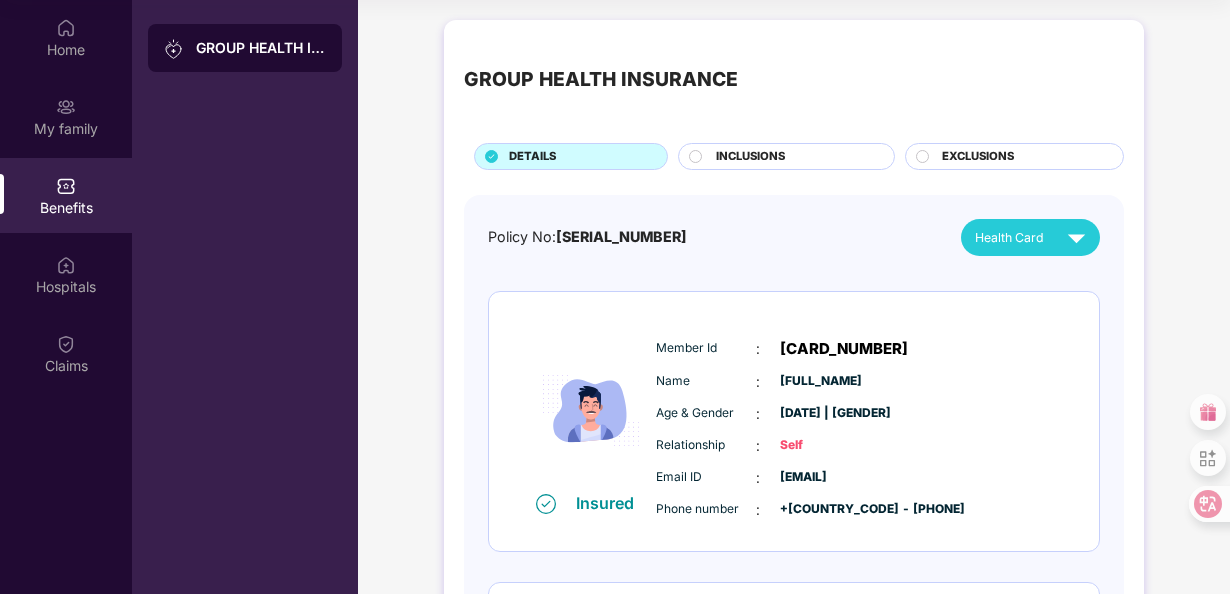 click on "INCLUSIONS" at bounding box center [750, 157] 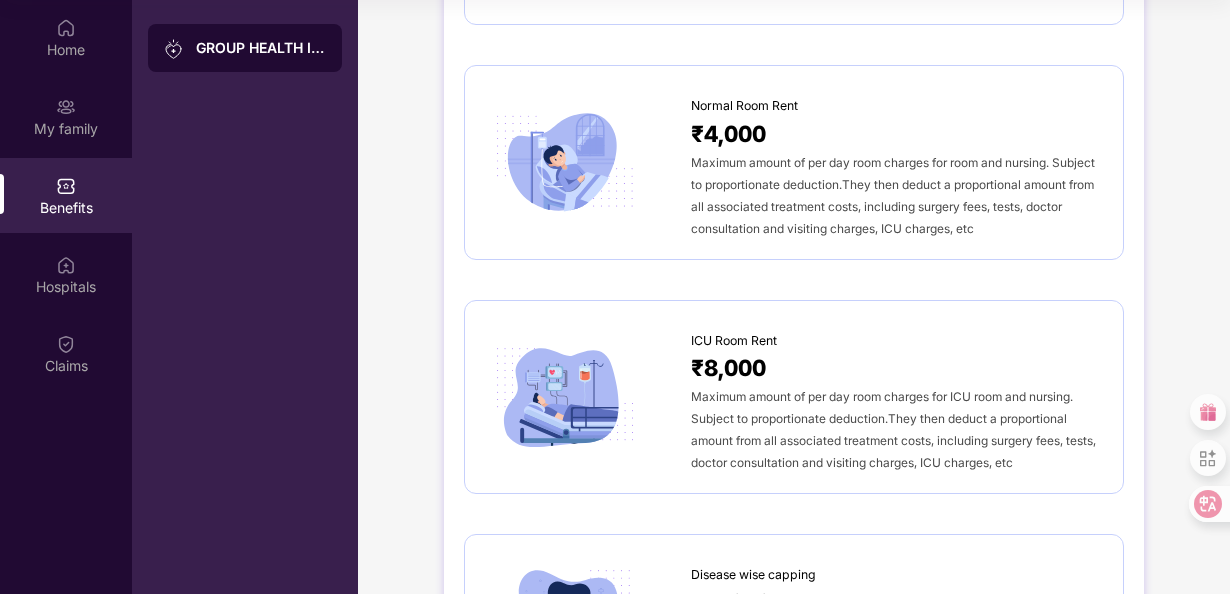 scroll, scrollTop: 0, scrollLeft: 0, axis: both 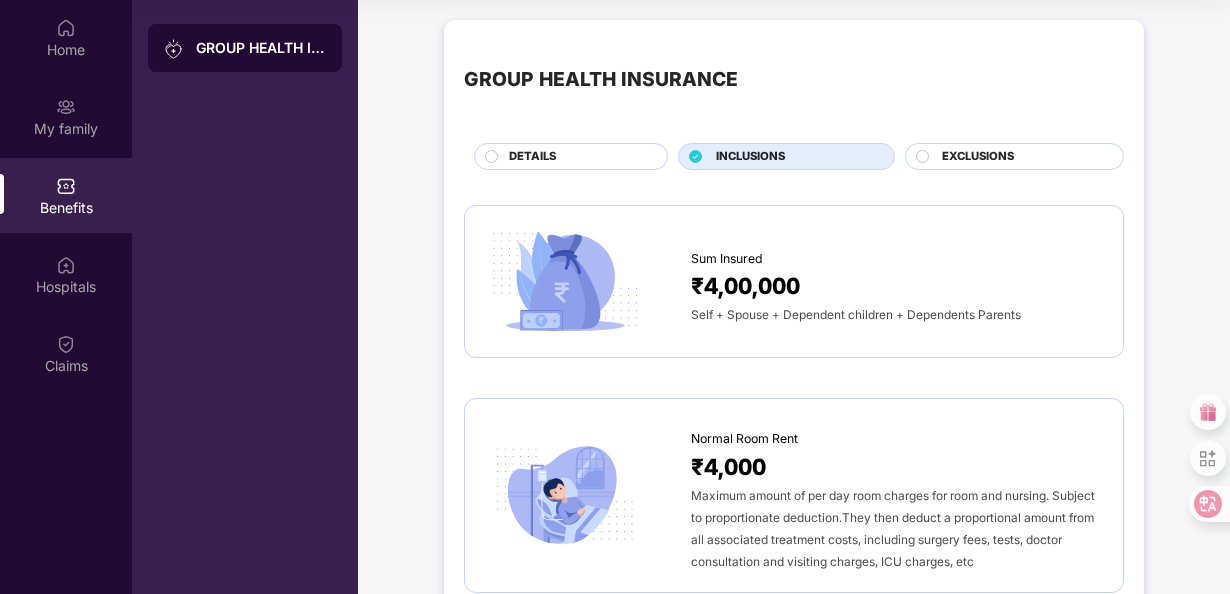 click on "EXCLUSIONS" at bounding box center [978, 157] 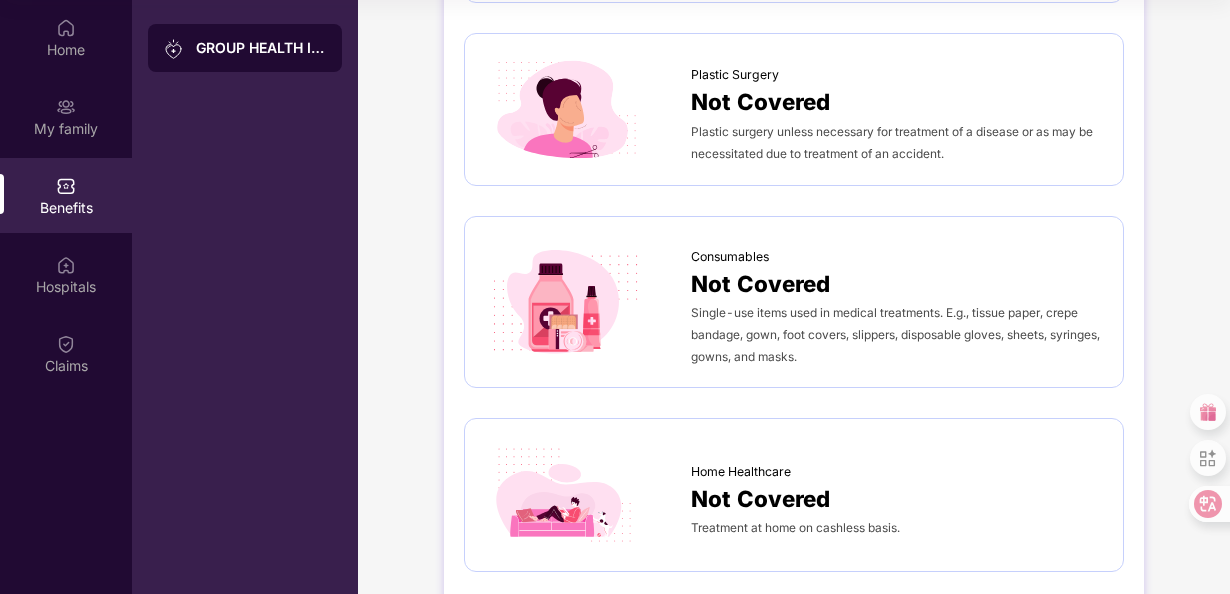 scroll, scrollTop: 1141, scrollLeft: 0, axis: vertical 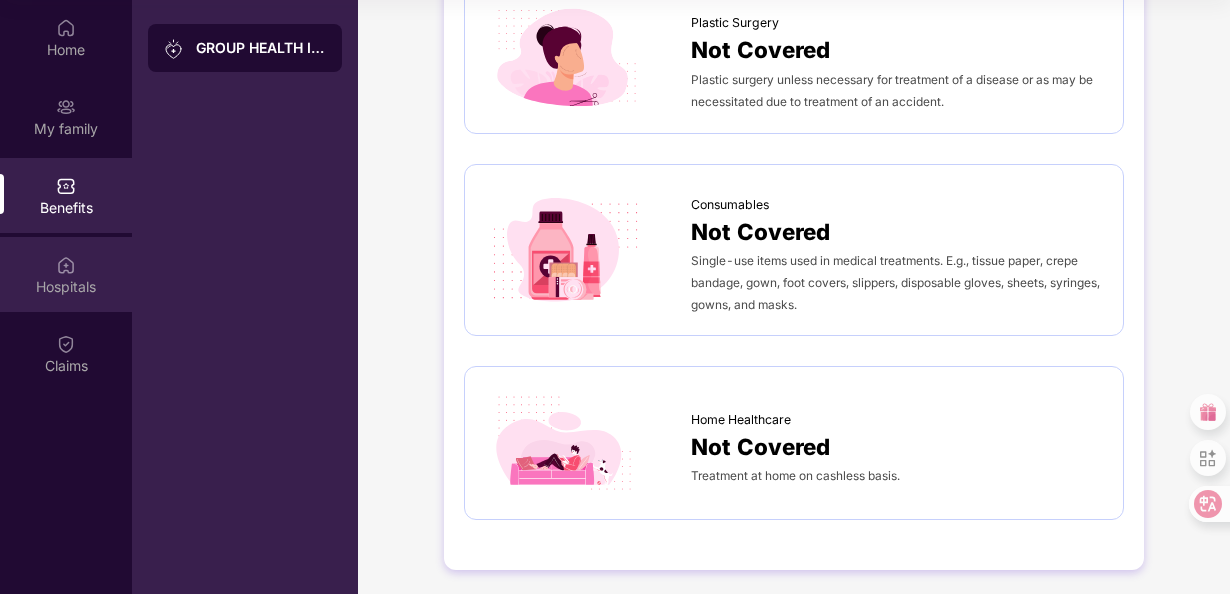 click on "Hospitals" at bounding box center (66, 287) 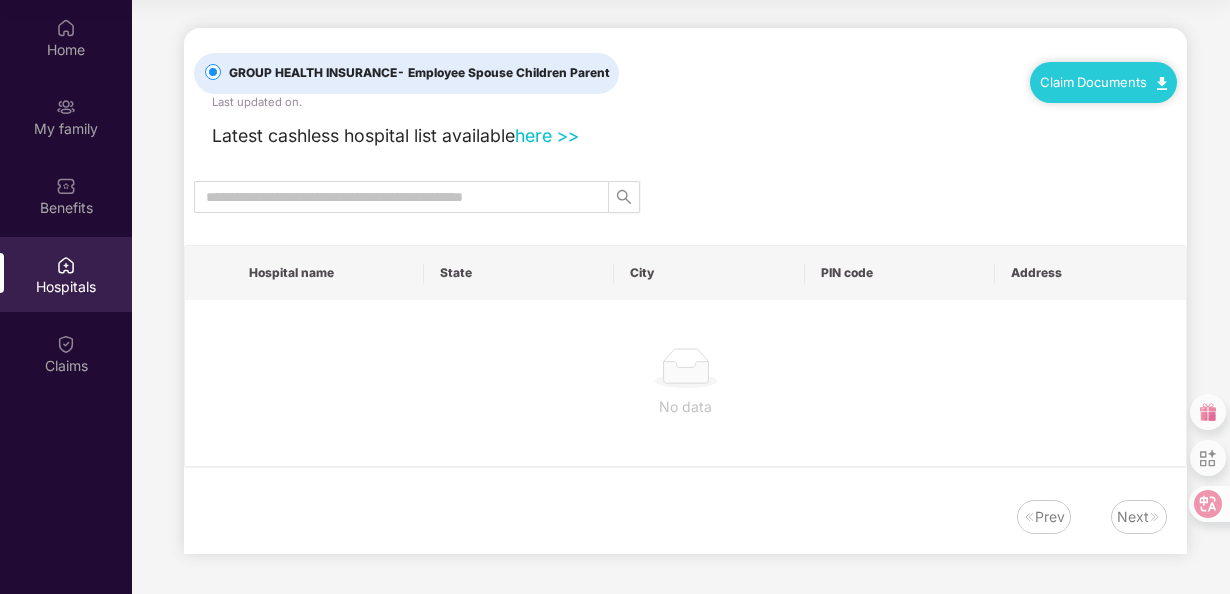 scroll, scrollTop: 0, scrollLeft: 0, axis: both 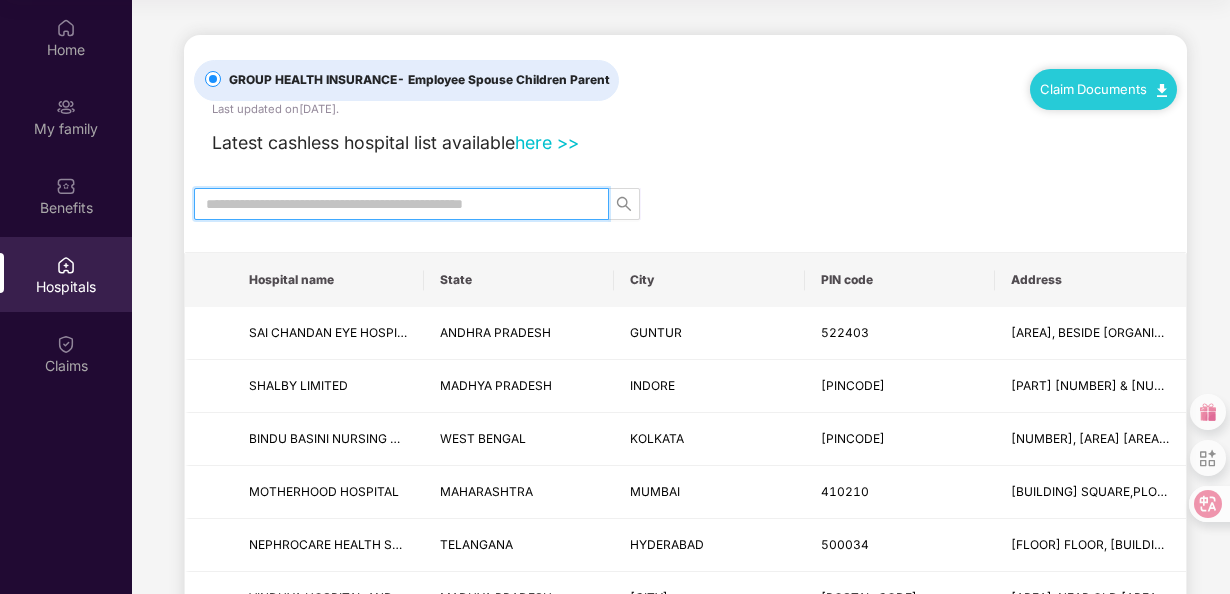 click at bounding box center [393, 204] 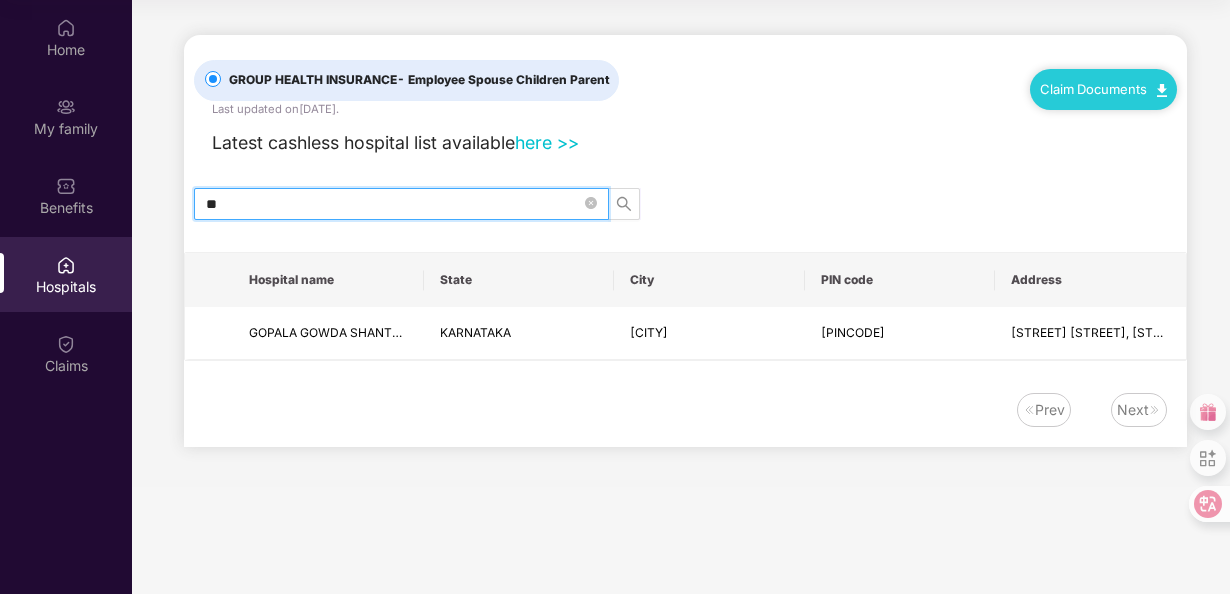 type on "*" 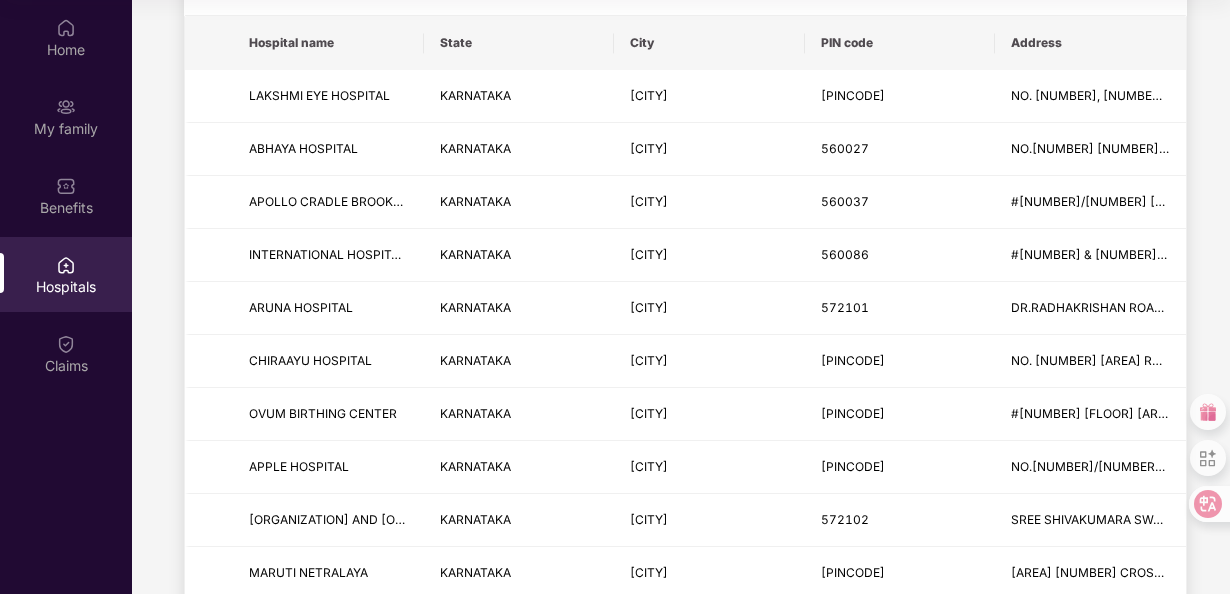 scroll, scrollTop: 0, scrollLeft: 0, axis: both 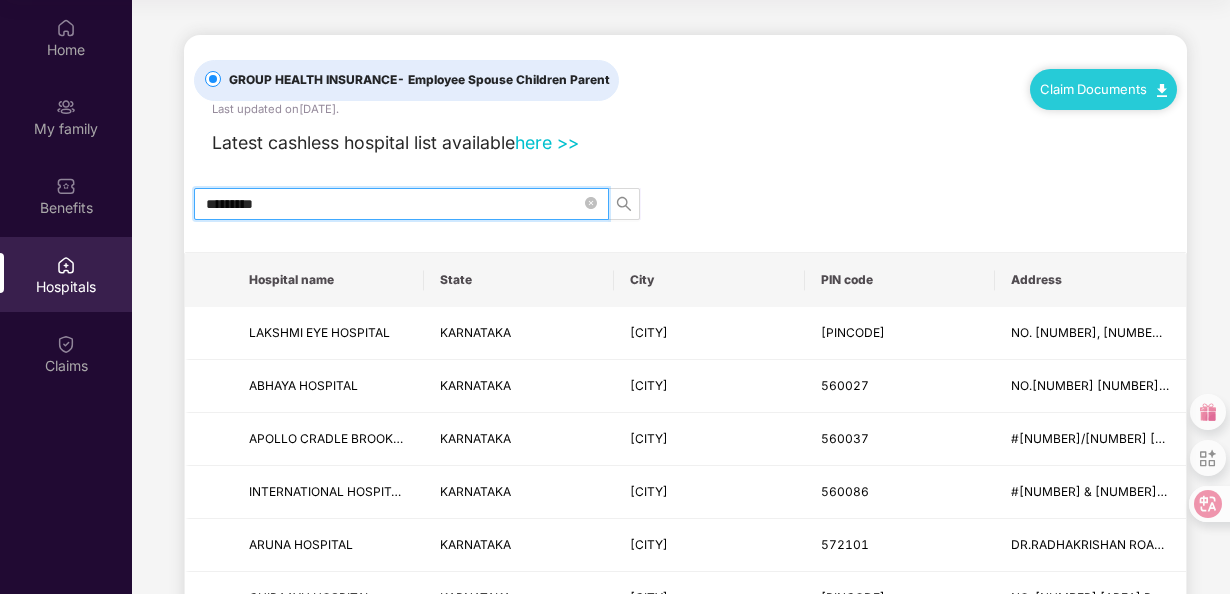 type on "*********" 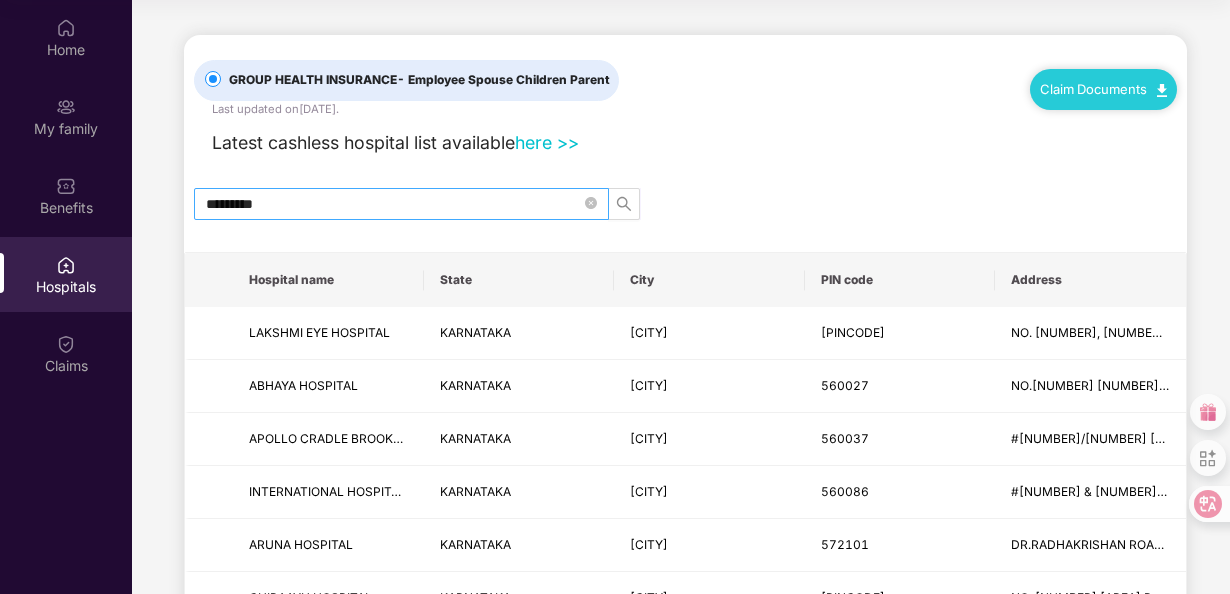 click on "*********" at bounding box center (401, 204) 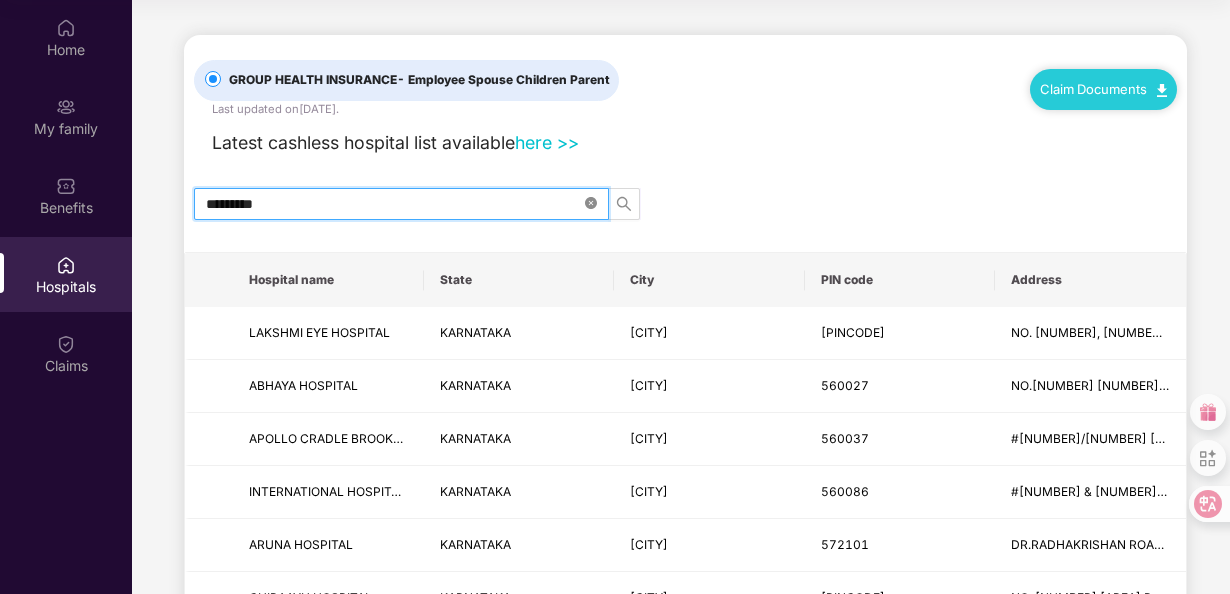 click 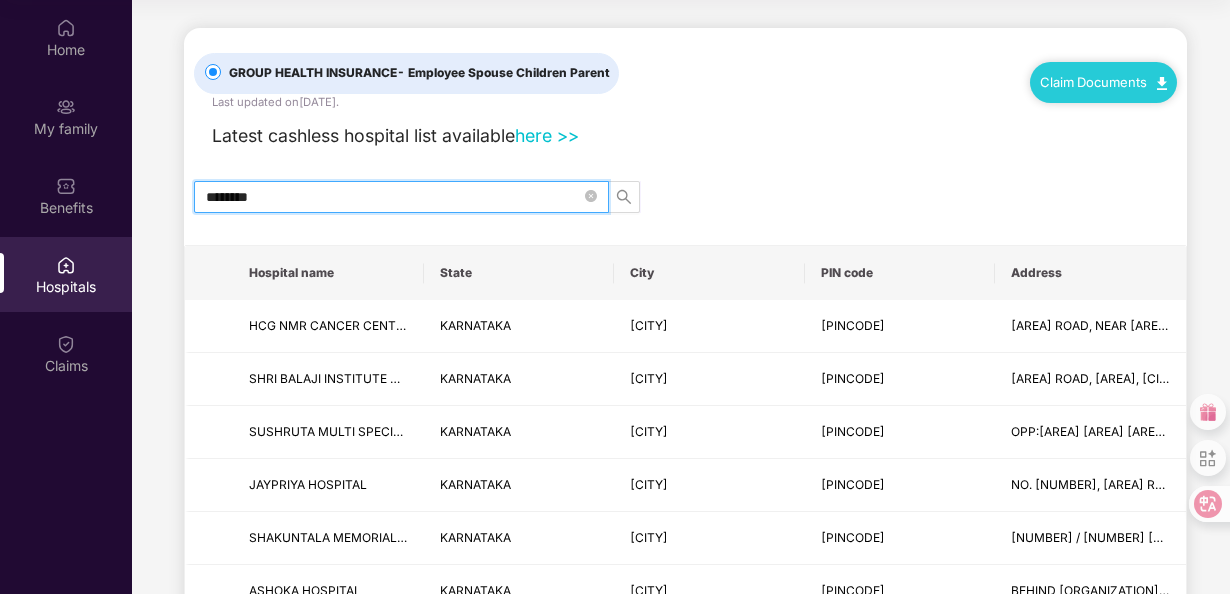 scroll, scrollTop: 0, scrollLeft: 0, axis: both 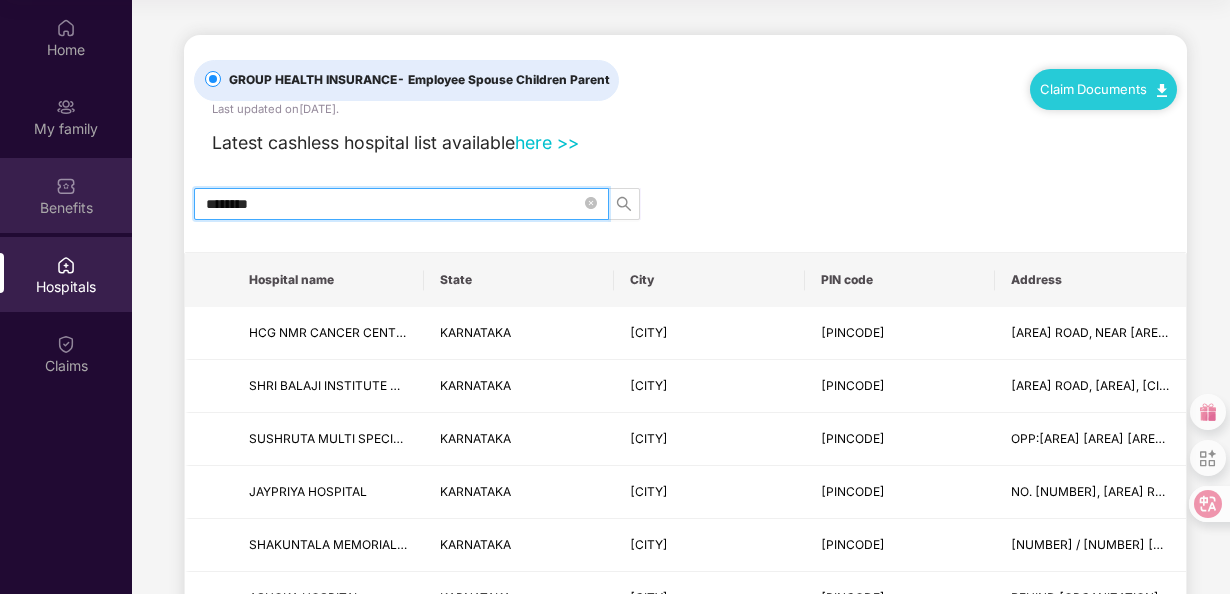 type on "********" 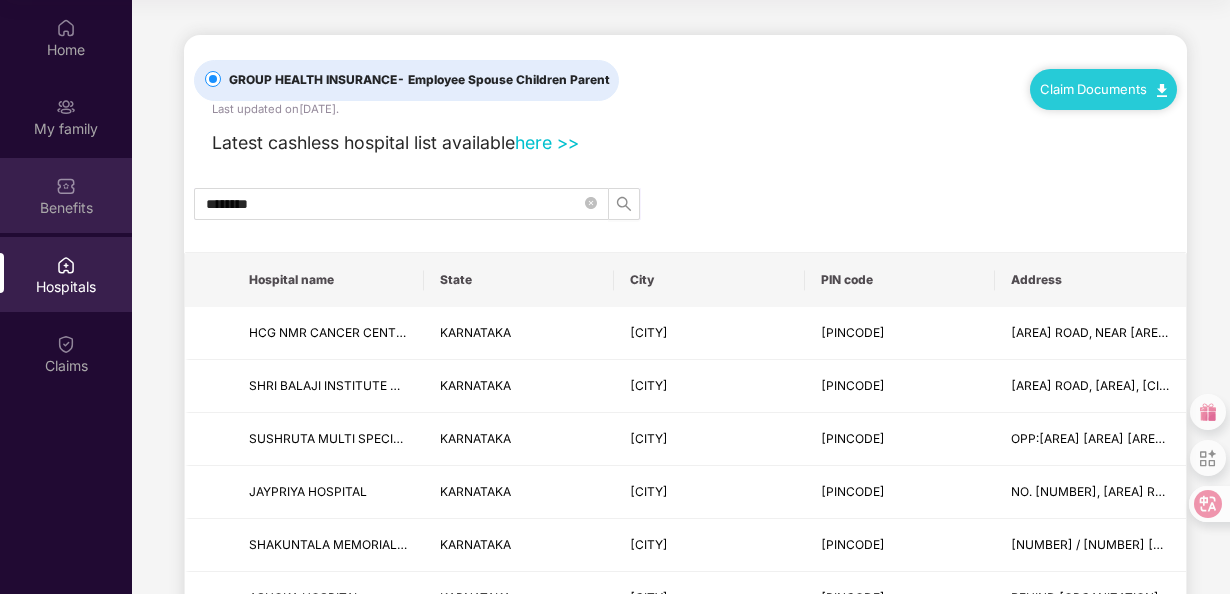 click on "Benefits" at bounding box center [66, 208] 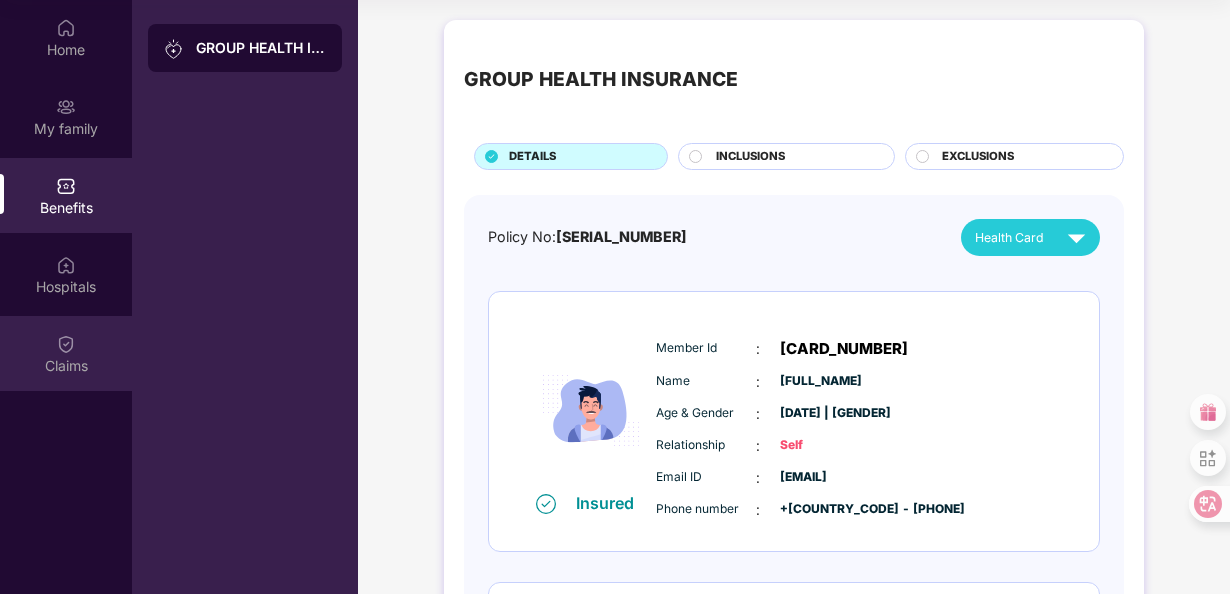 click at bounding box center [66, 344] 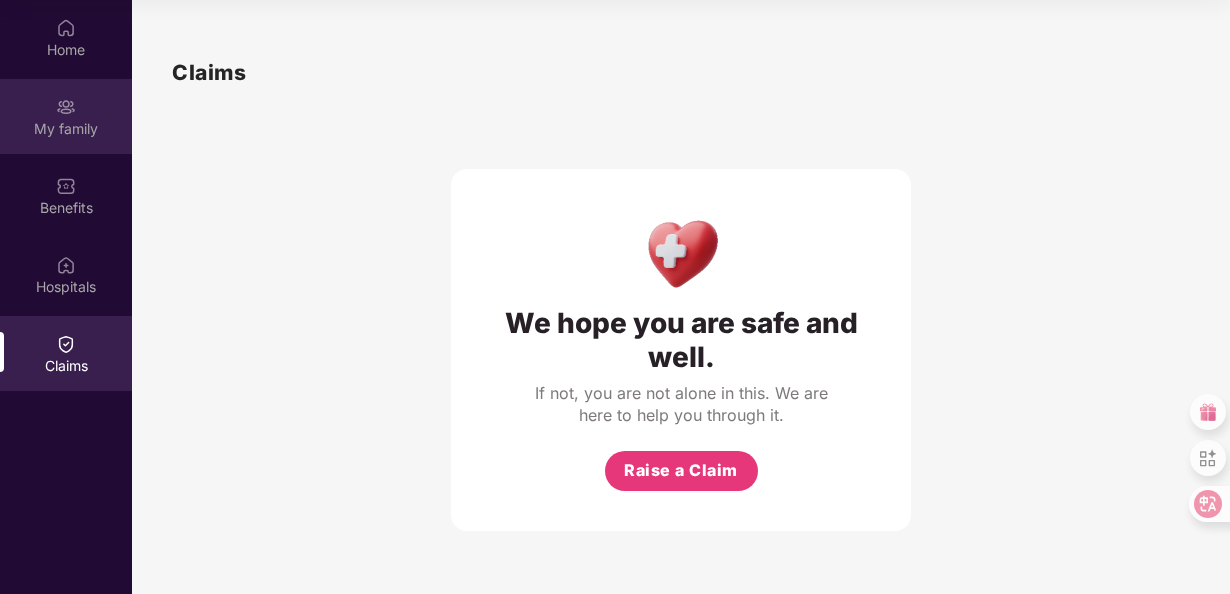 click on "My family" at bounding box center [66, 116] 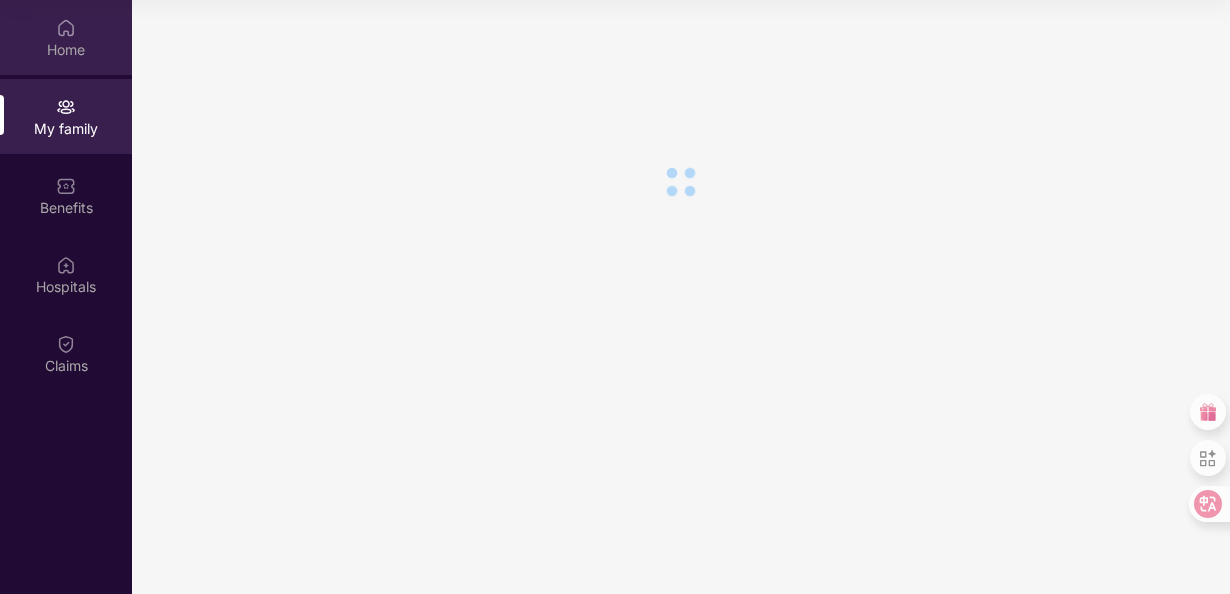 click at bounding box center [66, 28] 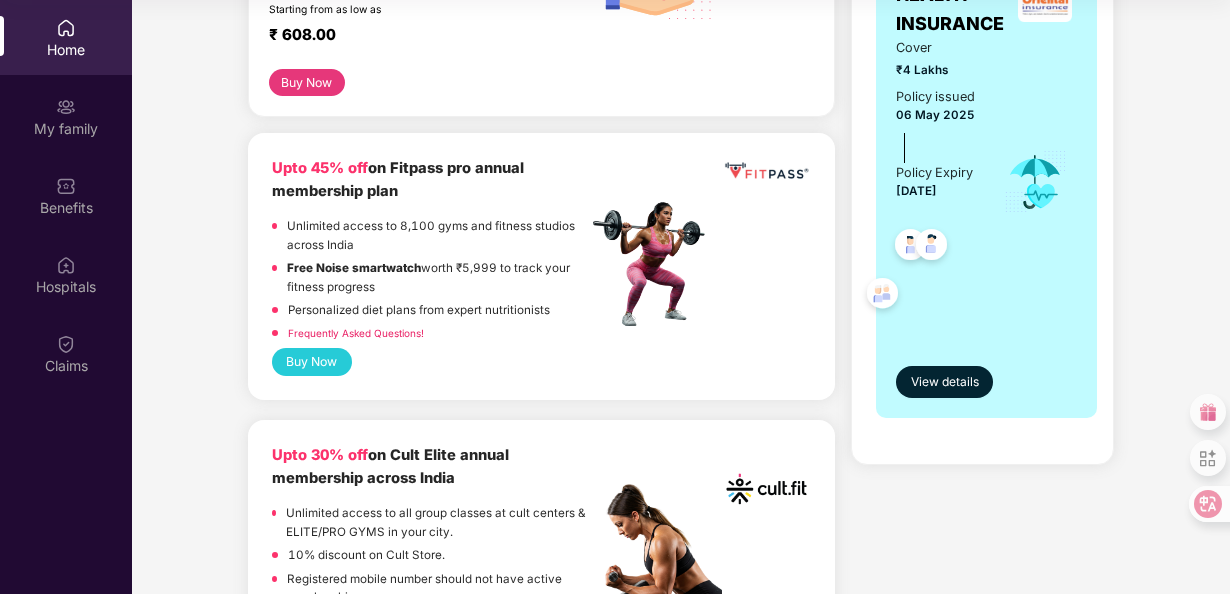 scroll, scrollTop: 0, scrollLeft: 0, axis: both 